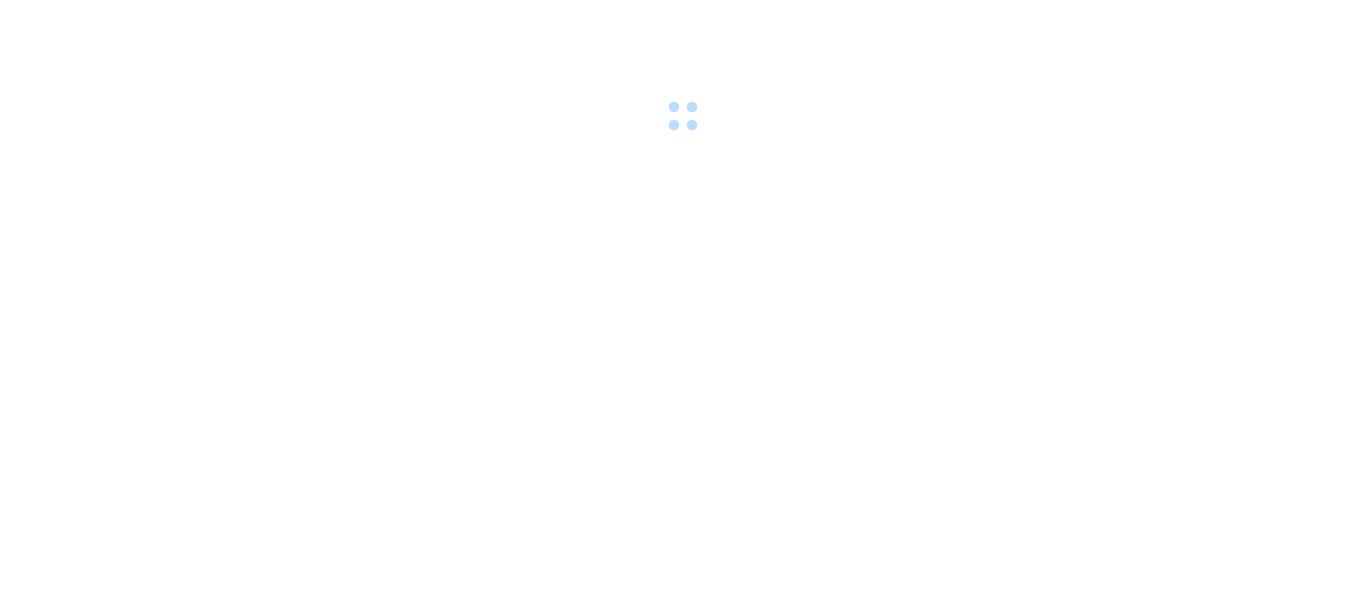 scroll, scrollTop: 0, scrollLeft: 0, axis: both 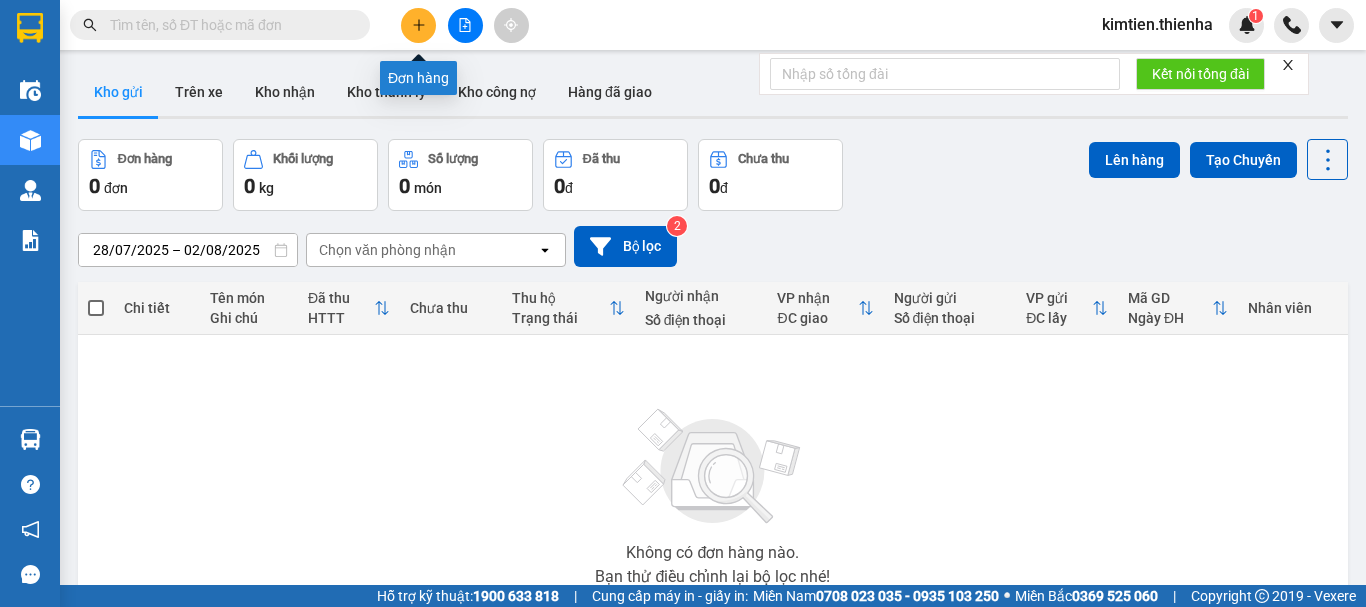 click at bounding box center [418, 25] 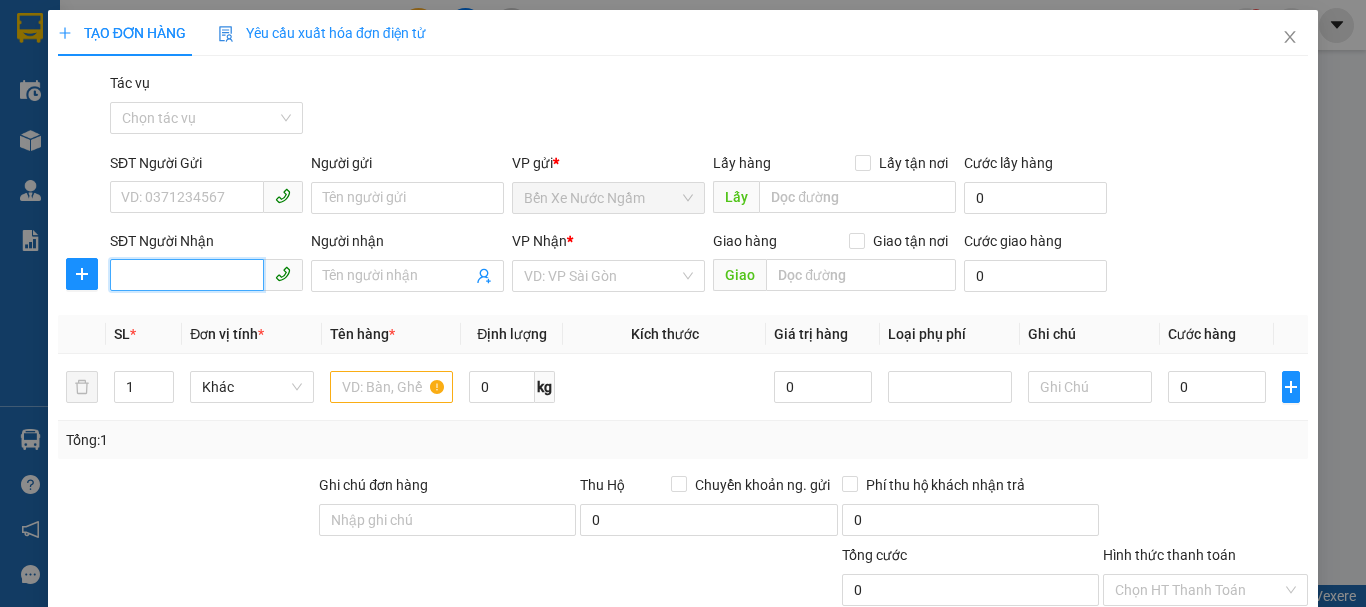 click on "SĐT Người Nhận" at bounding box center [187, 275] 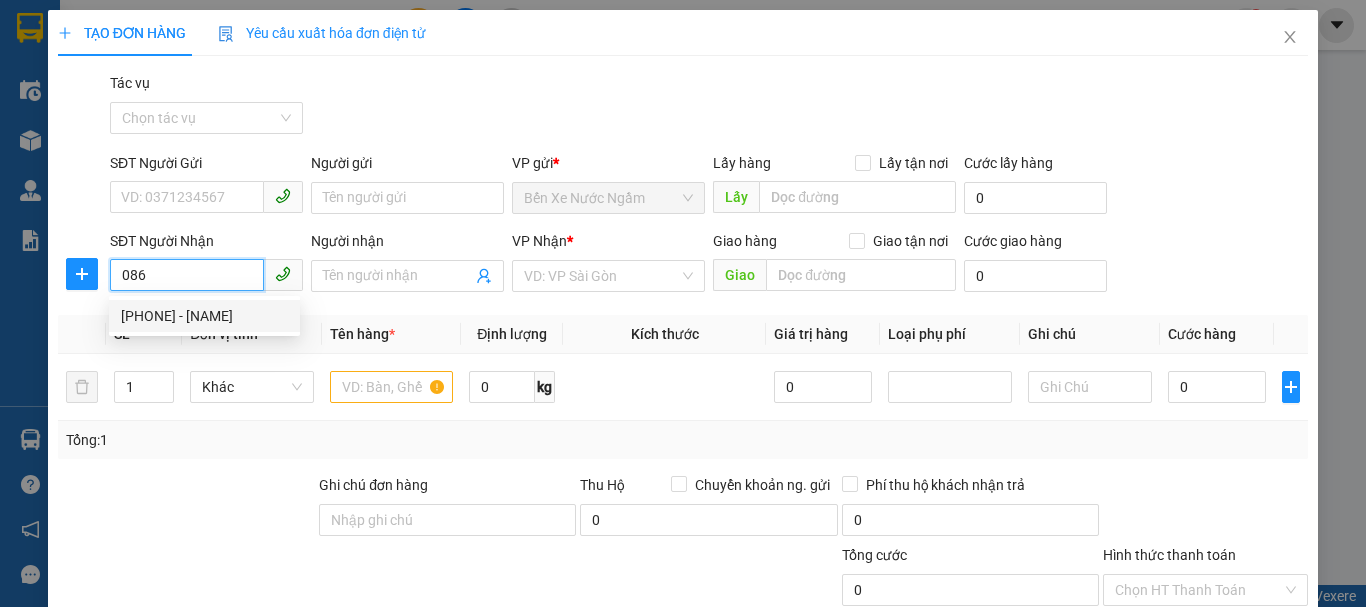 click on "[PHONE] - [NAME]" at bounding box center (204, 316) 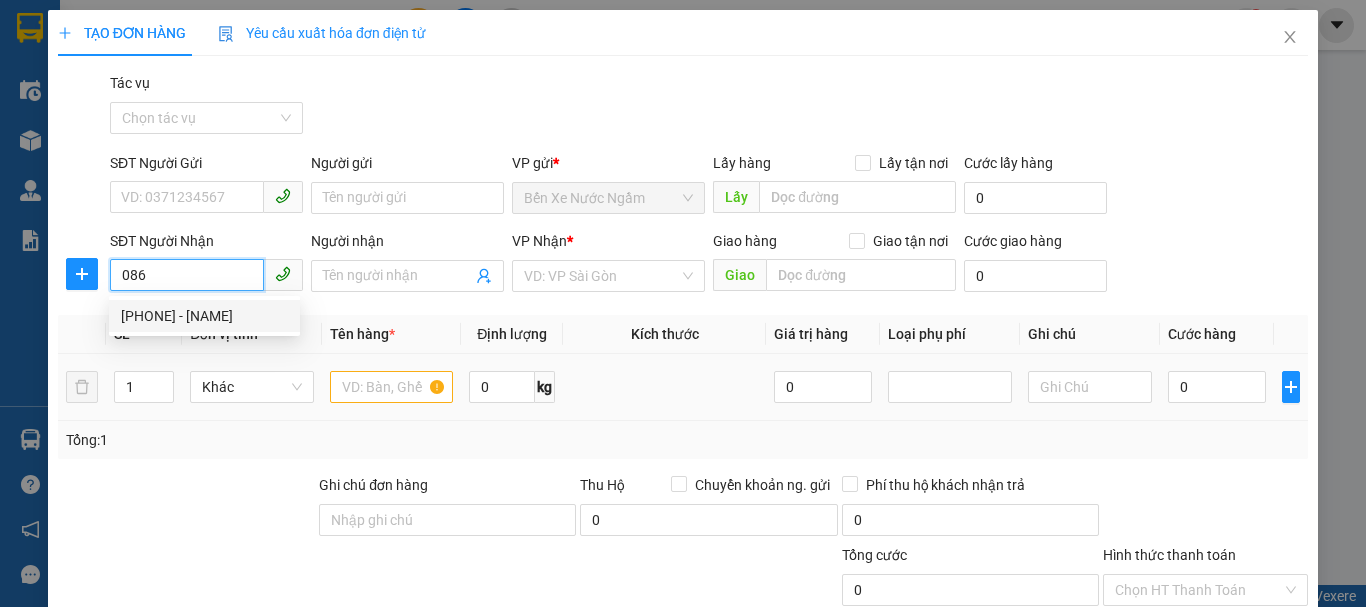 type on "[PHONE]" 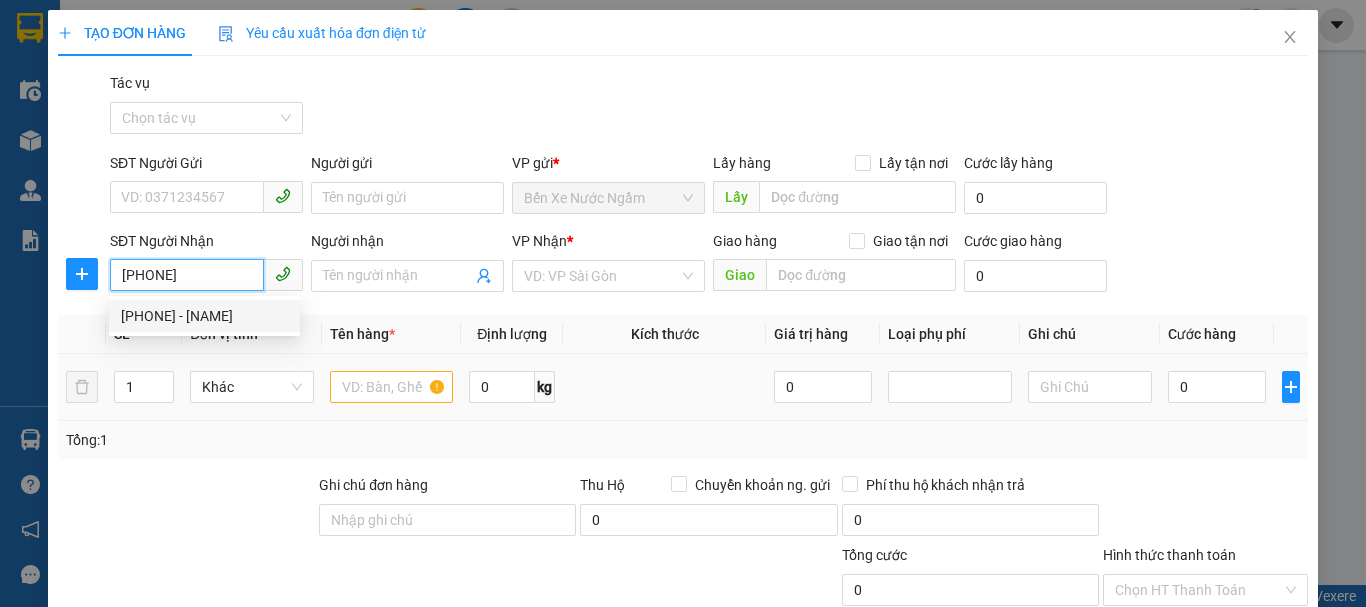 type on "ngọc anh" 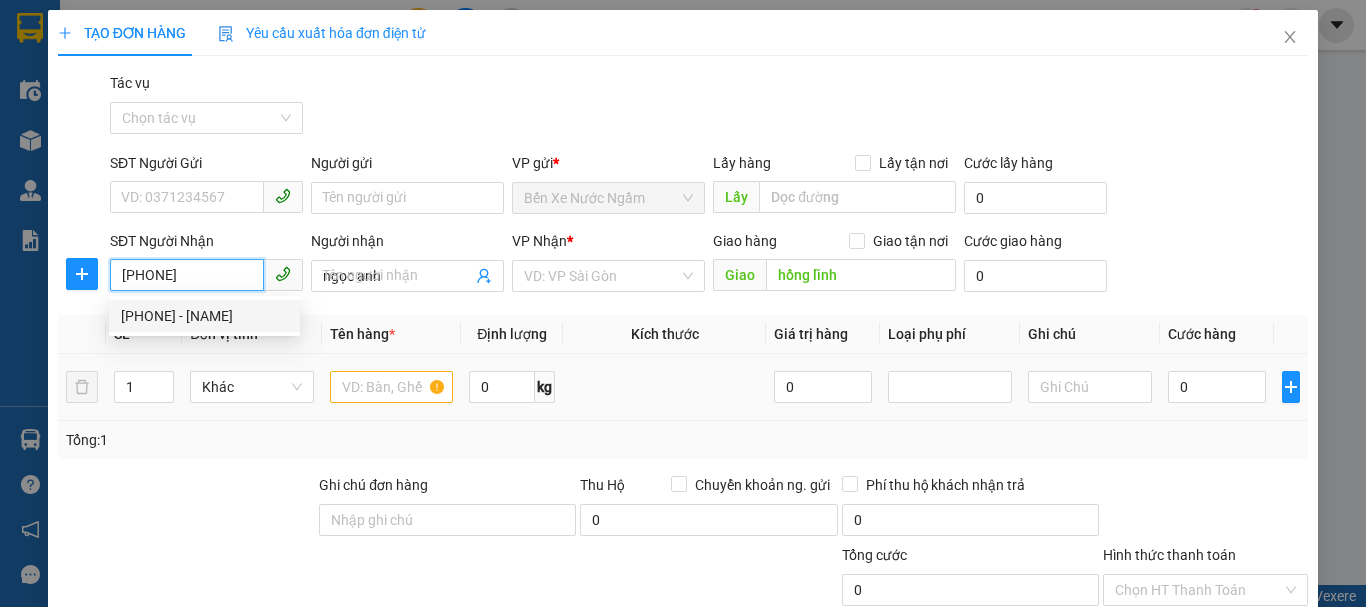 type on "[PHONE]" 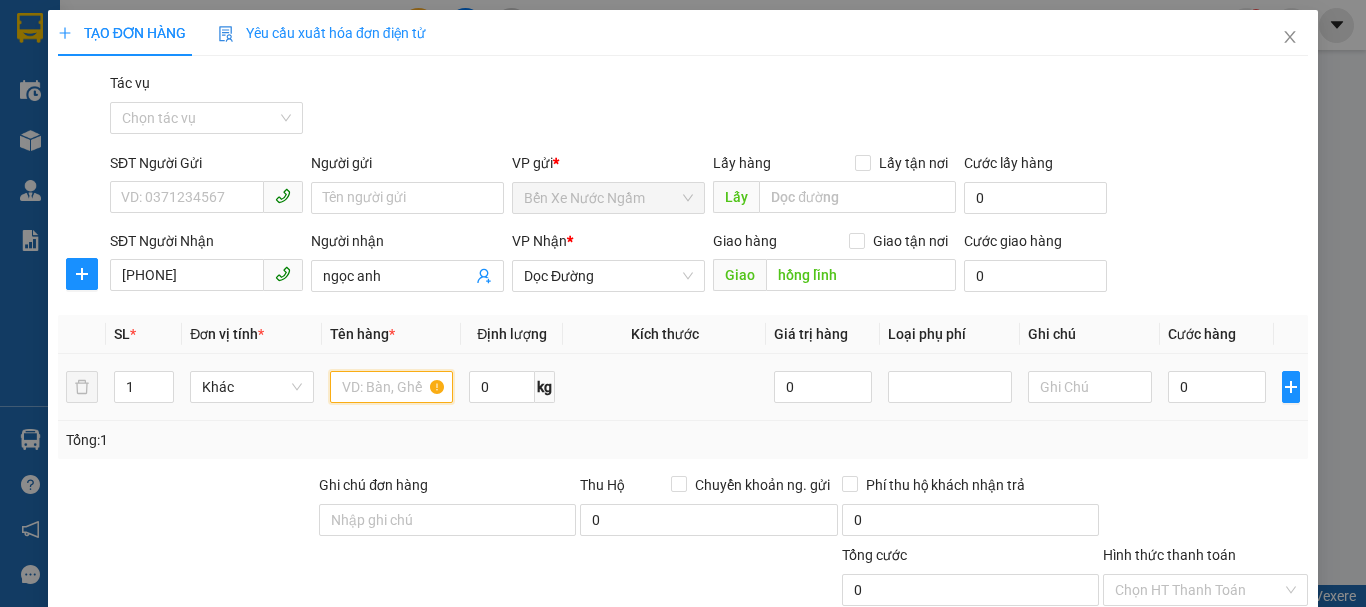 click at bounding box center [392, 387] 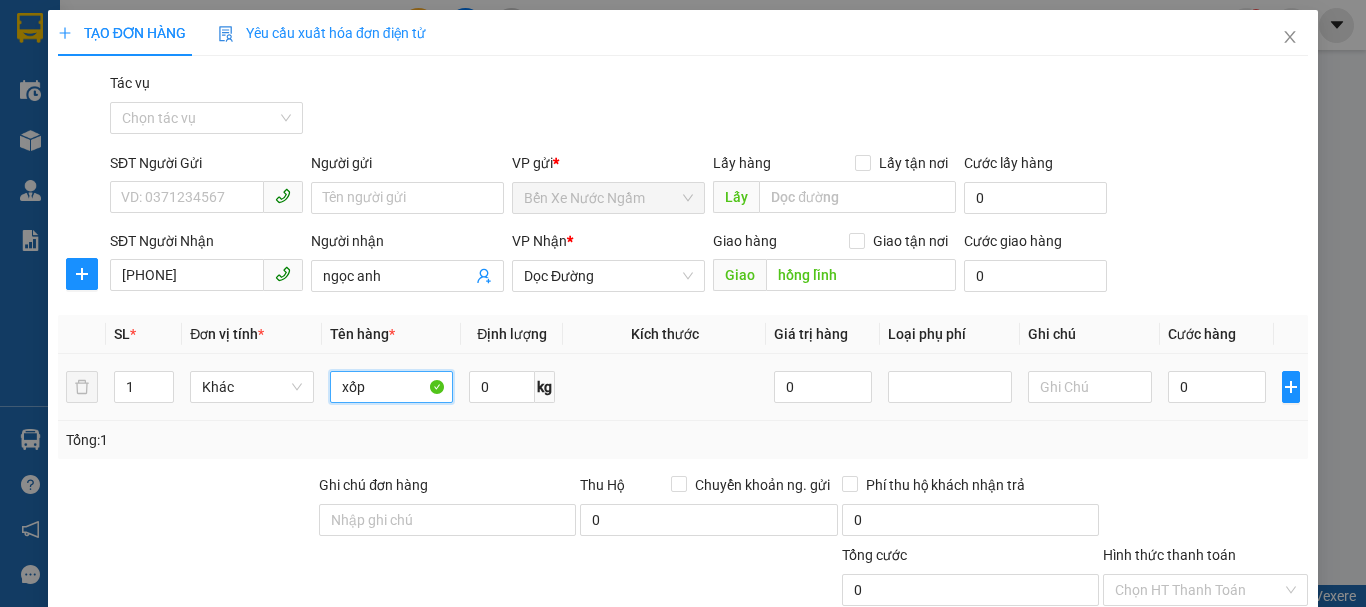 type on "xốp" 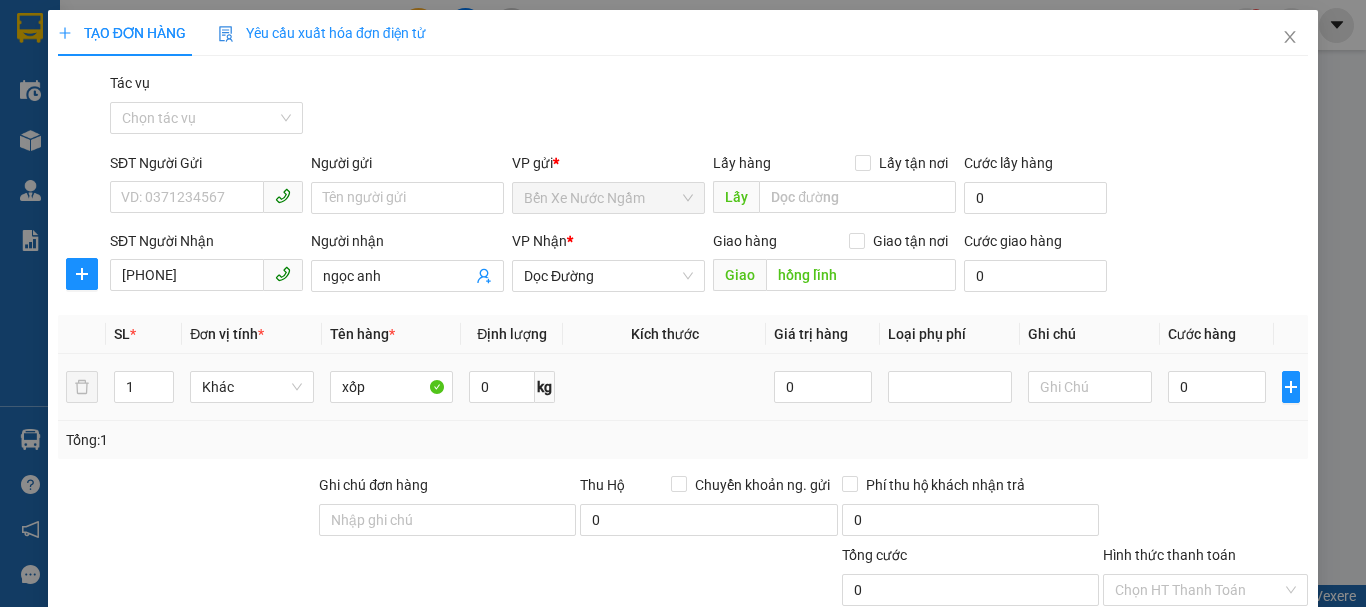 click on "0" at bounding box center (1217, 387) 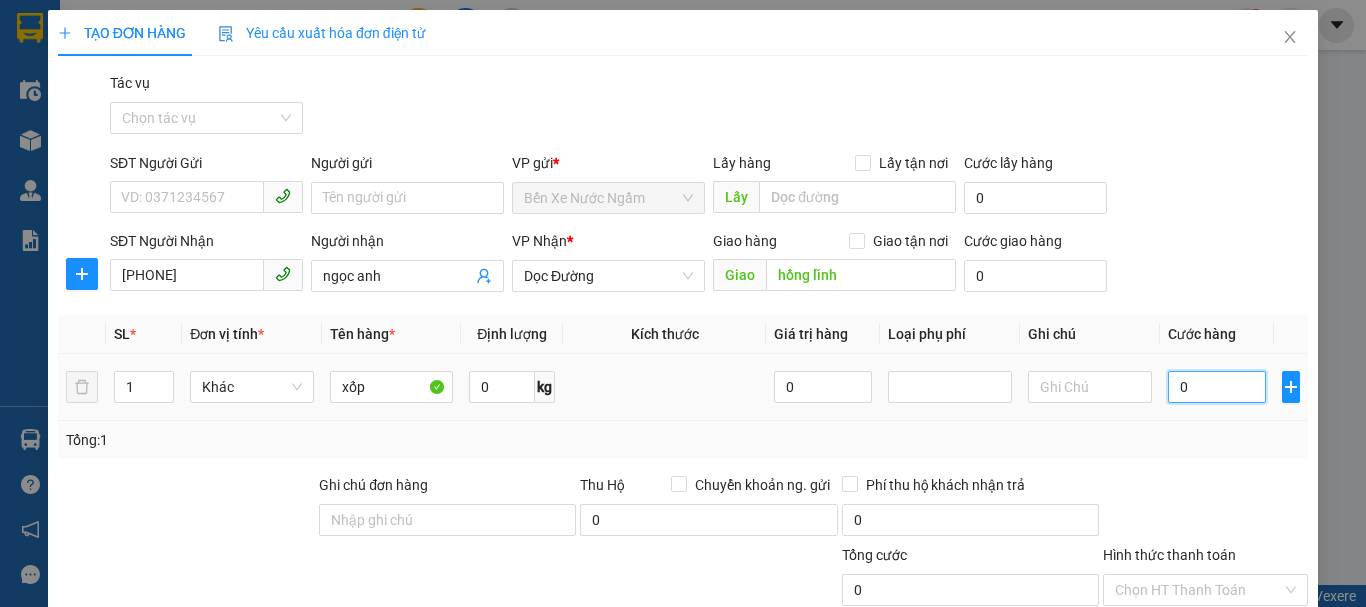 click on "0" at bounding box center (1217, 387) 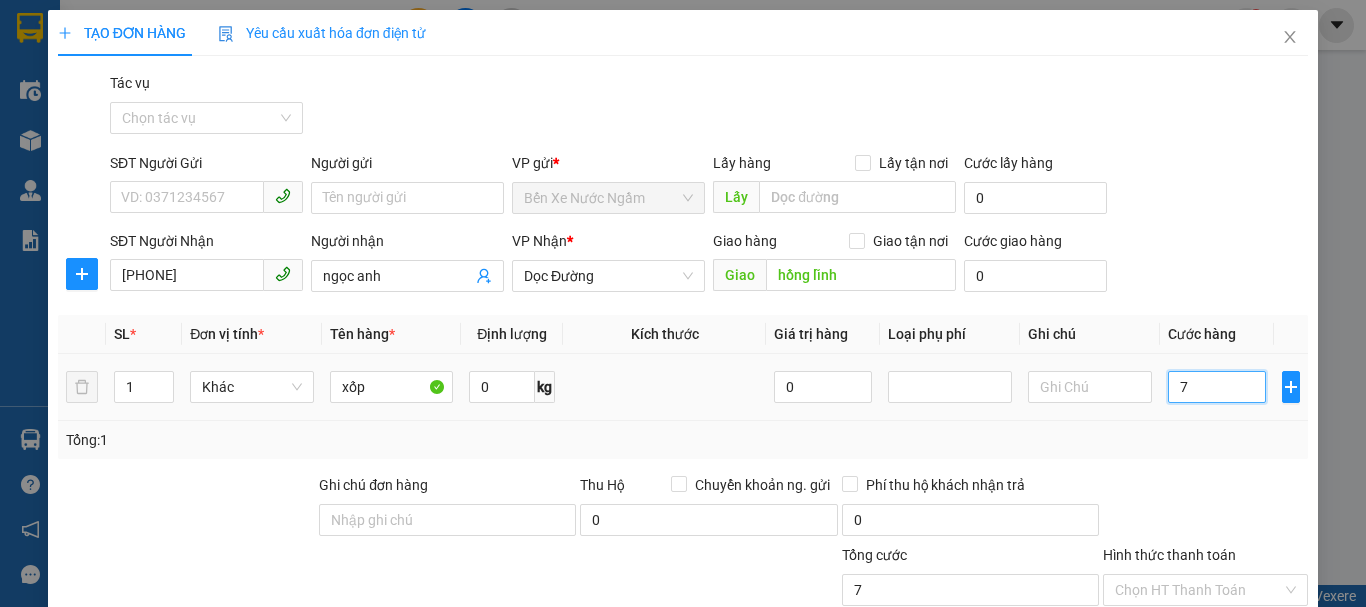type on "70" 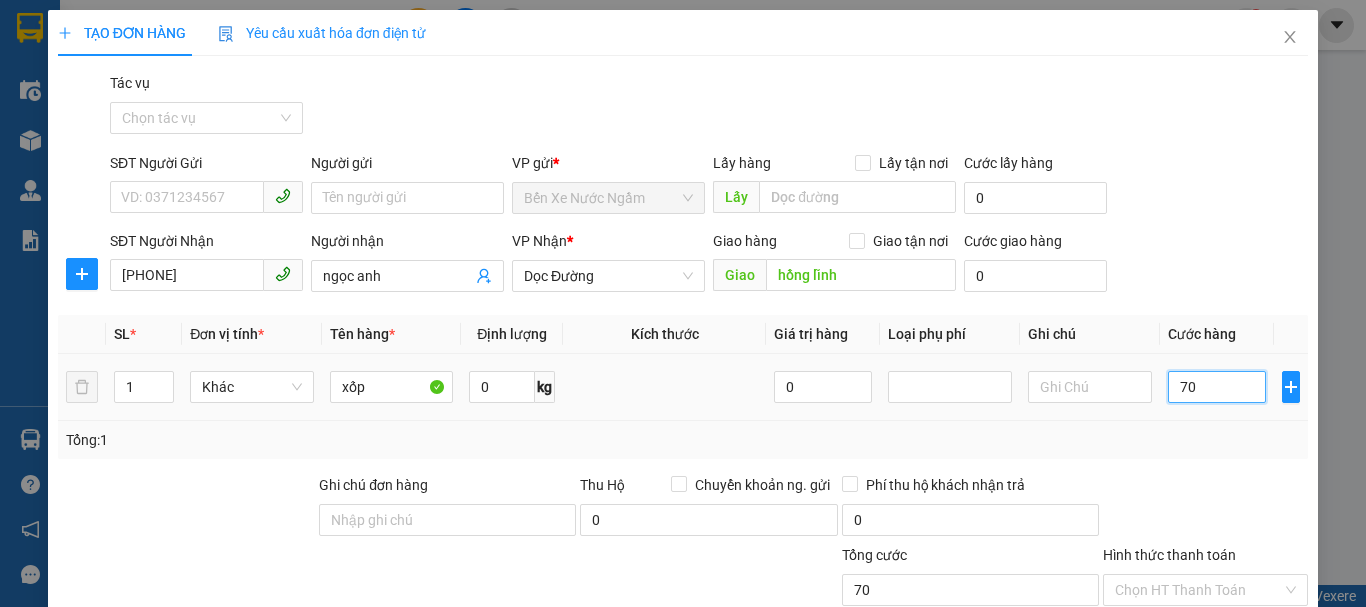 type on "700" 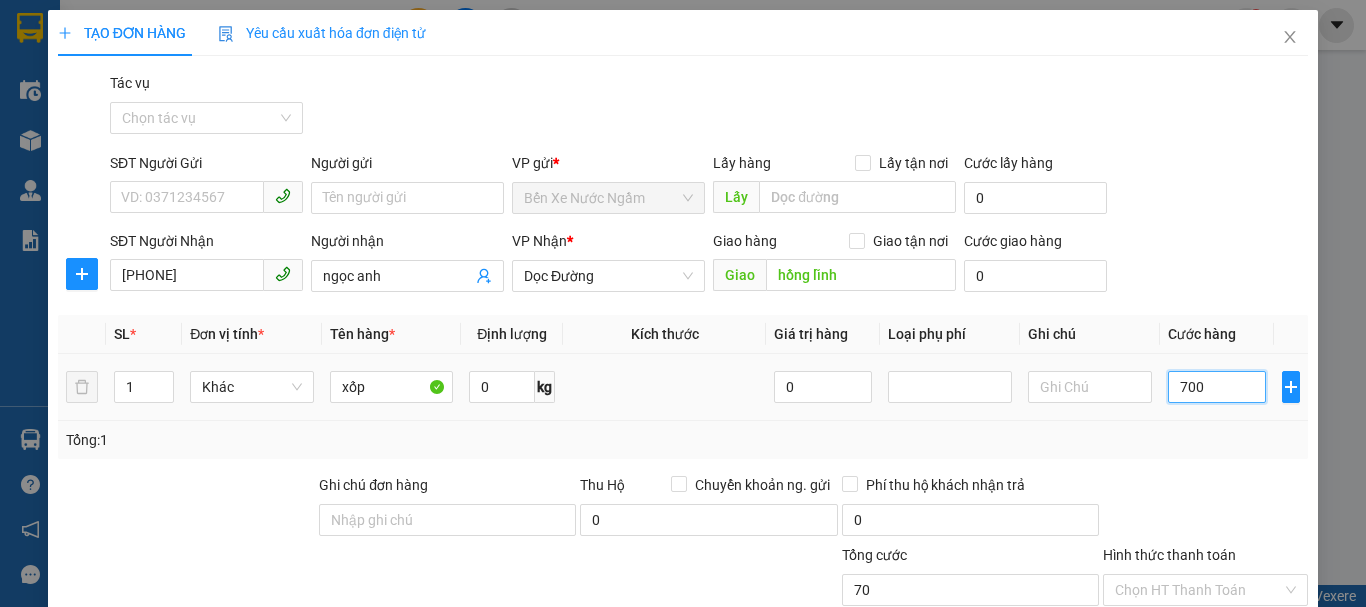 type on "700" 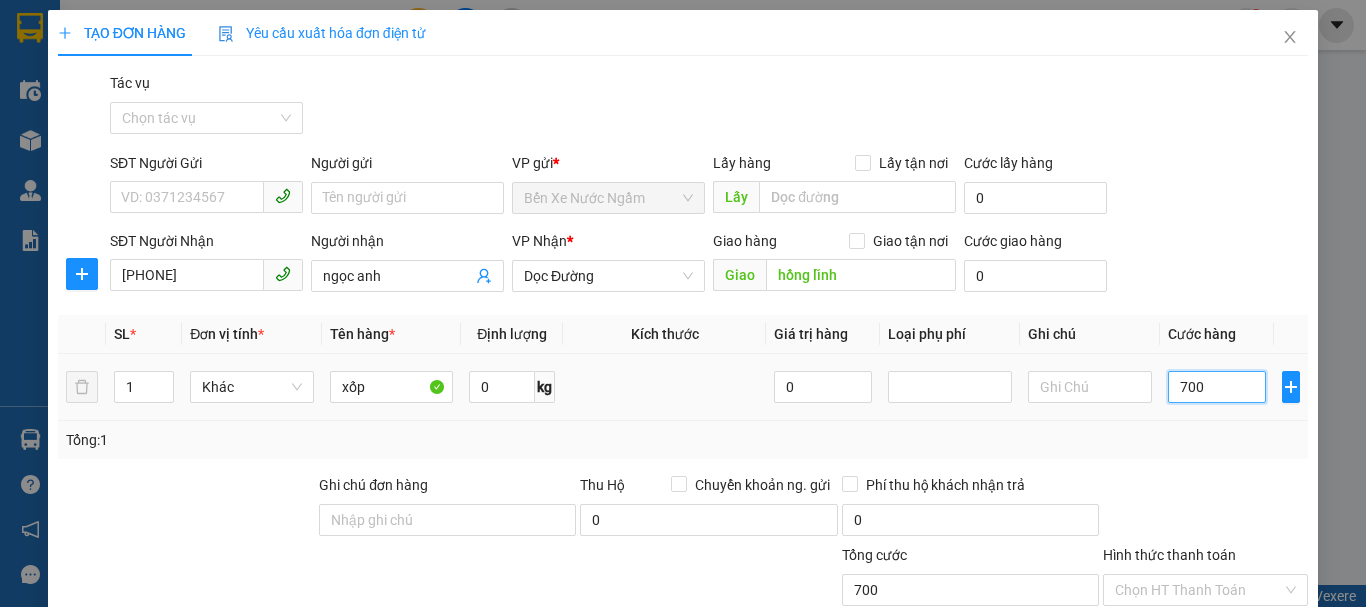 type on "7.000" 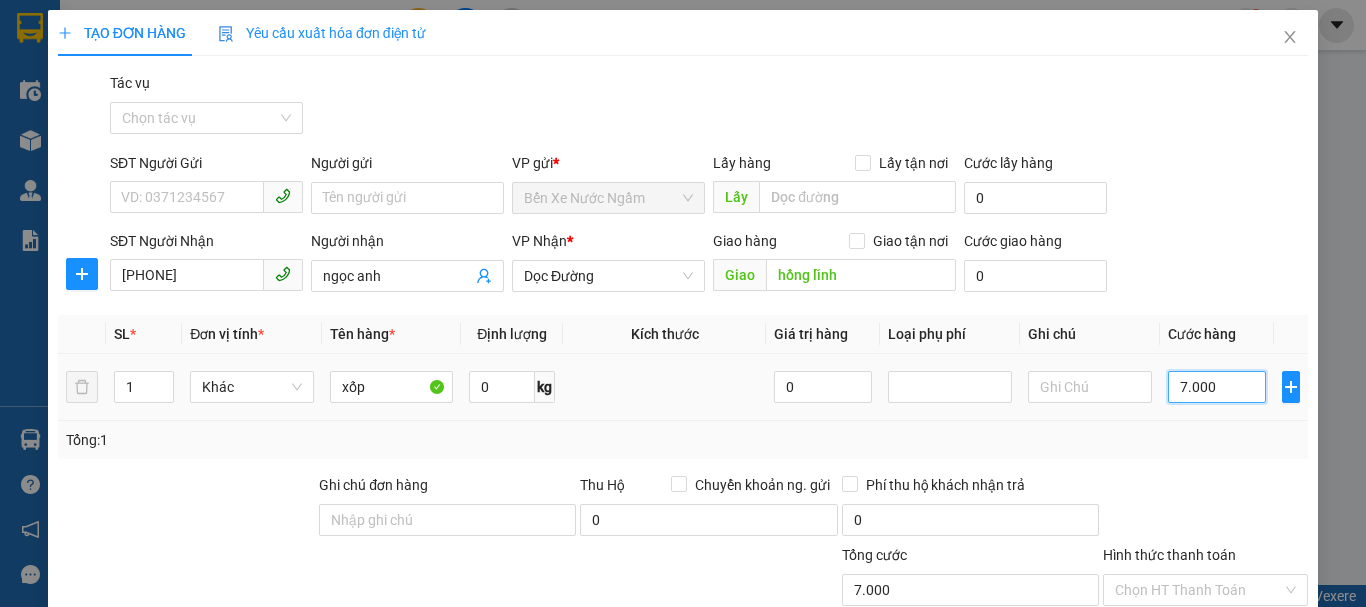 type on "70.000" 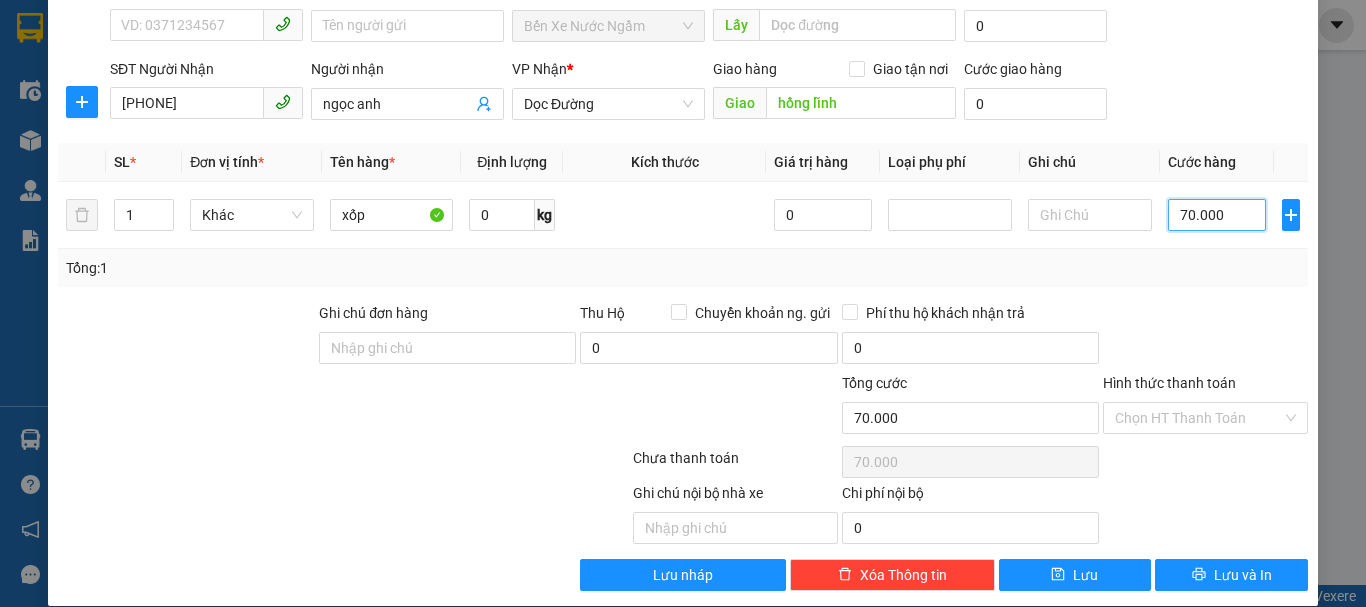 scroll, scrollTop: 195, scrollLeft: 0, axis: vertical 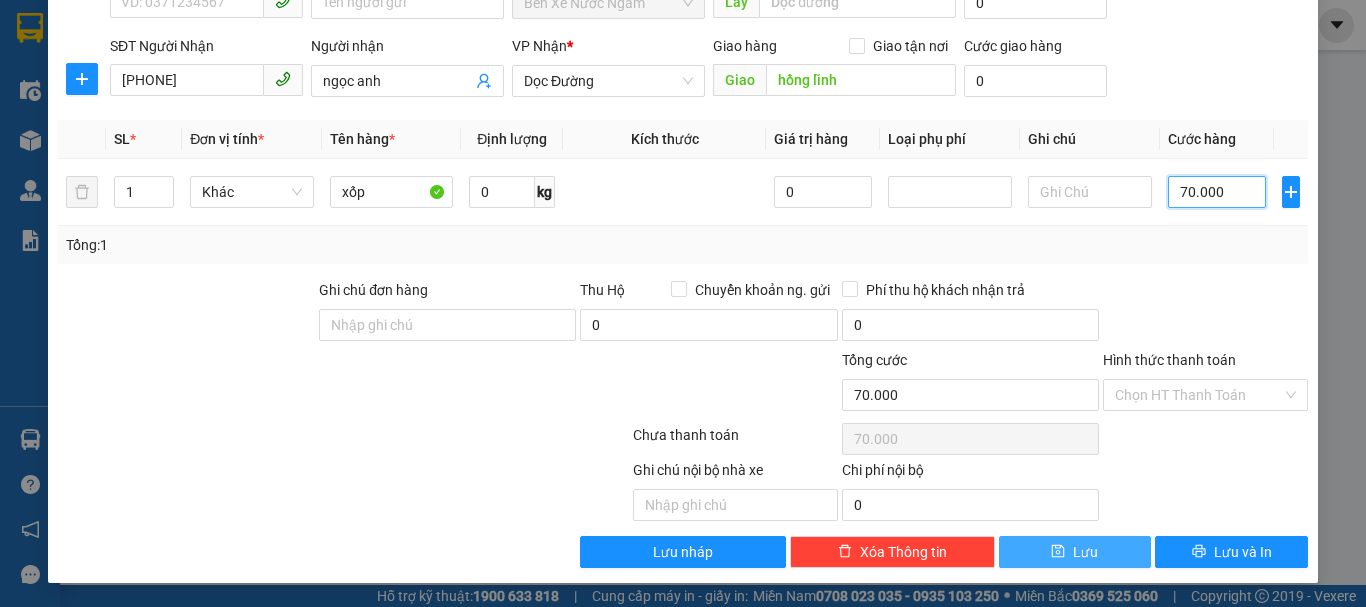 type on "70.000" 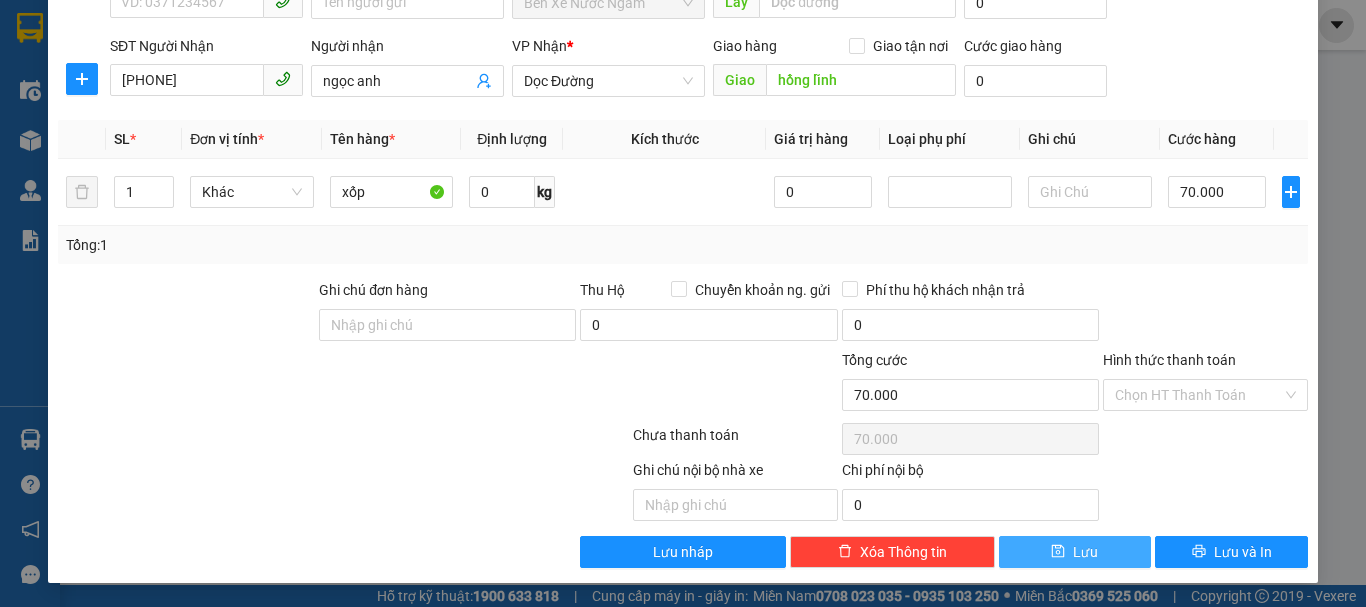 click on "Lưu" at bounding box center [1075, 552] 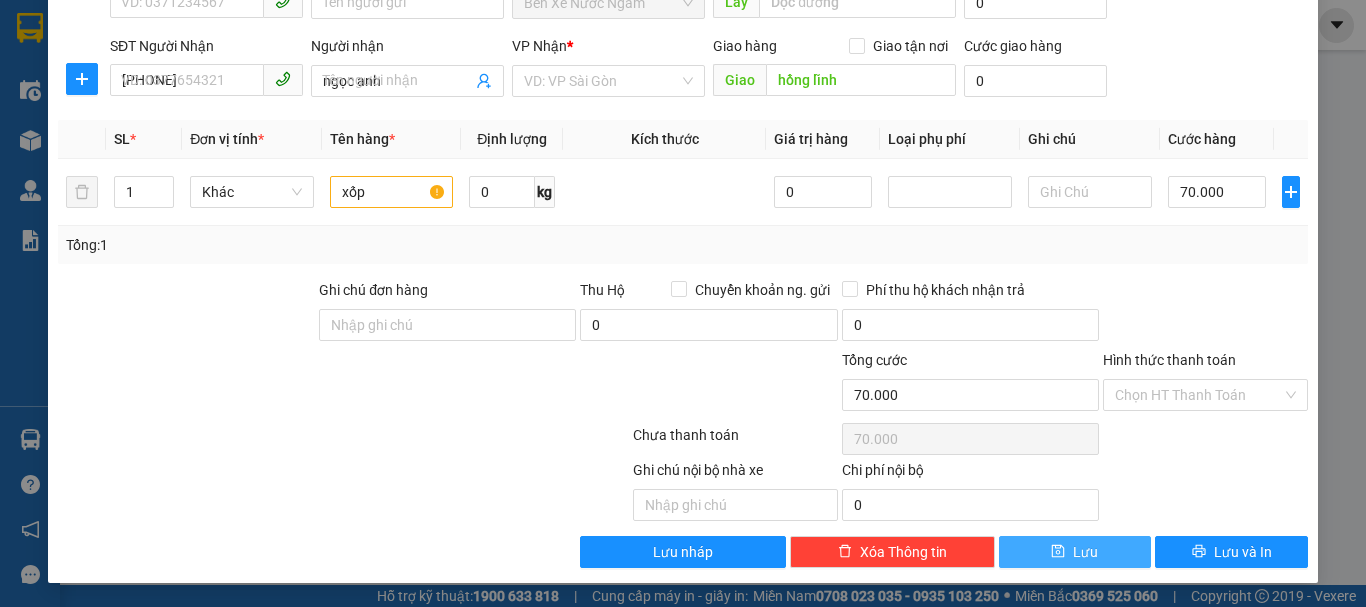 type 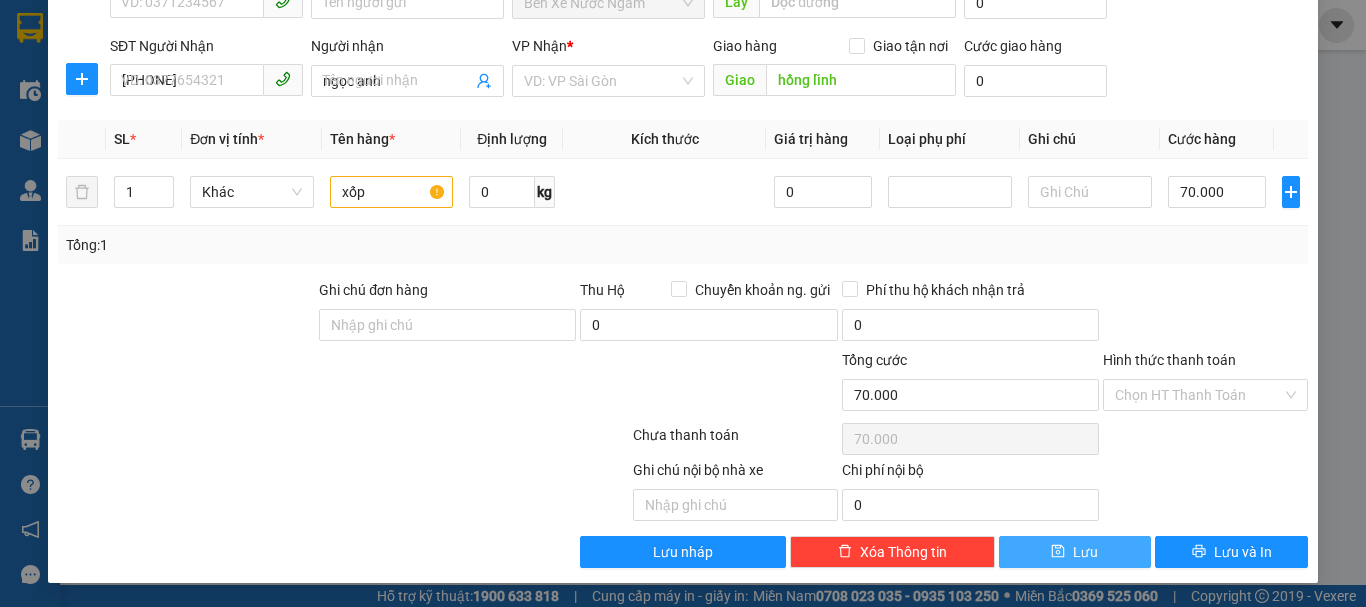type 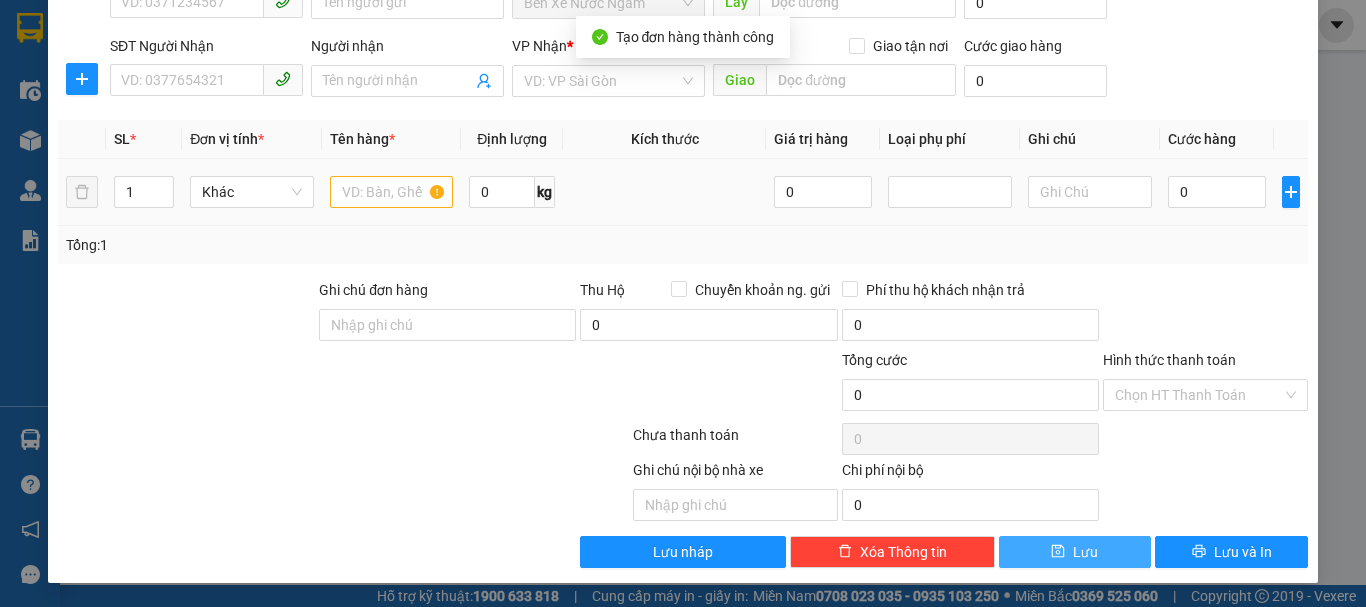 scroll, scrollTop: 0, scrollLeft: 0, axis: both 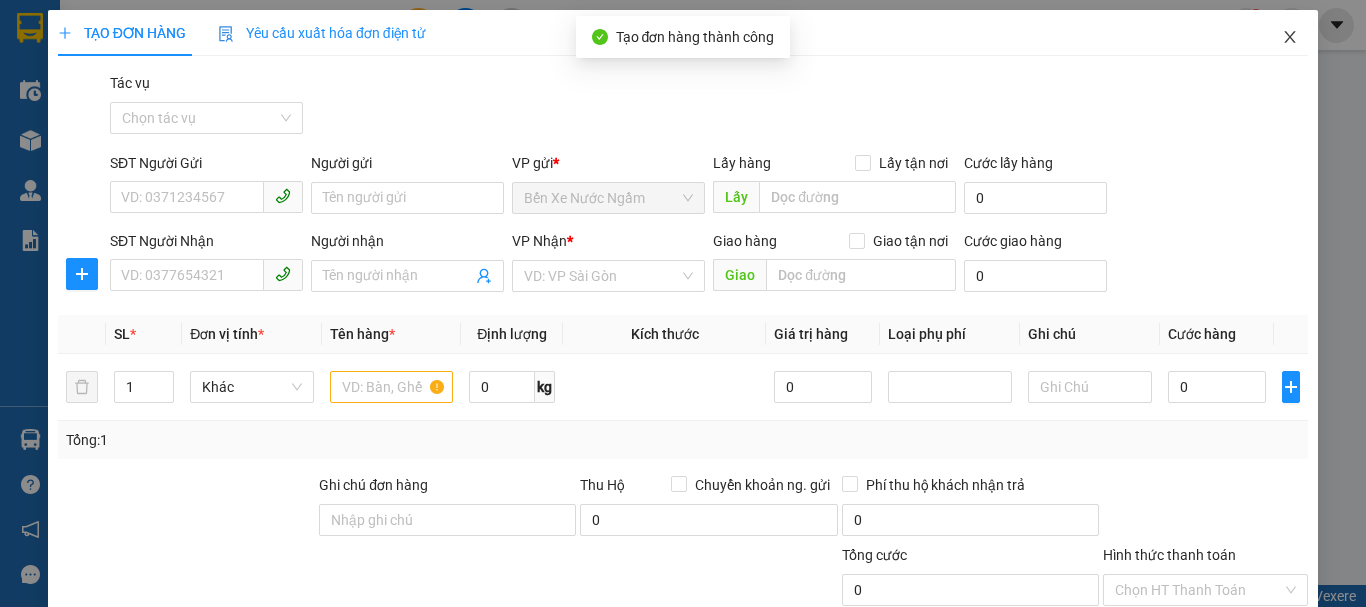 click at bounding box center [1290, 38] 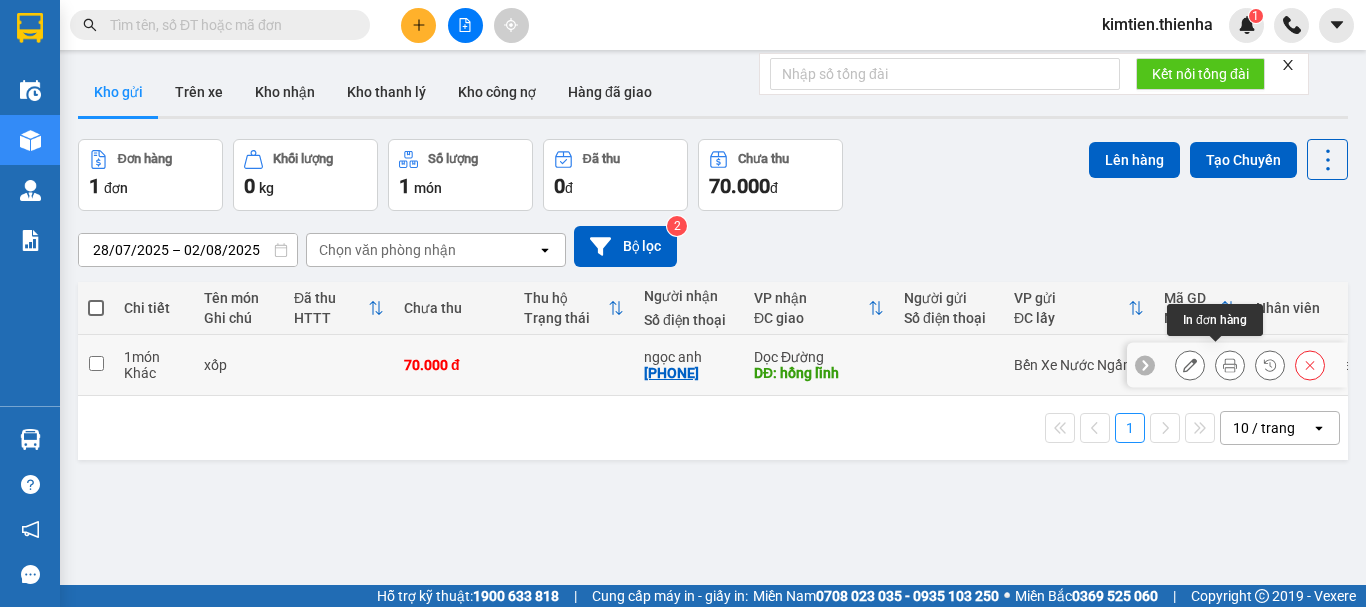 click 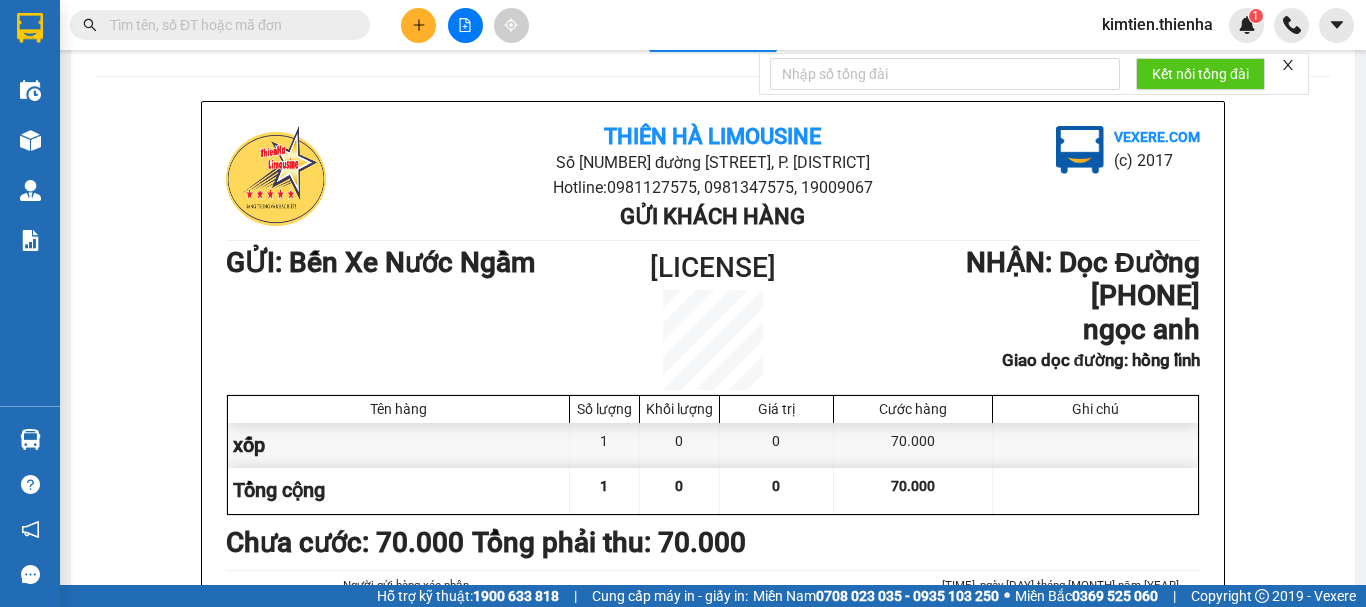 scroll, scrollTop: 75, scrollLeft: 0, axis: vertical 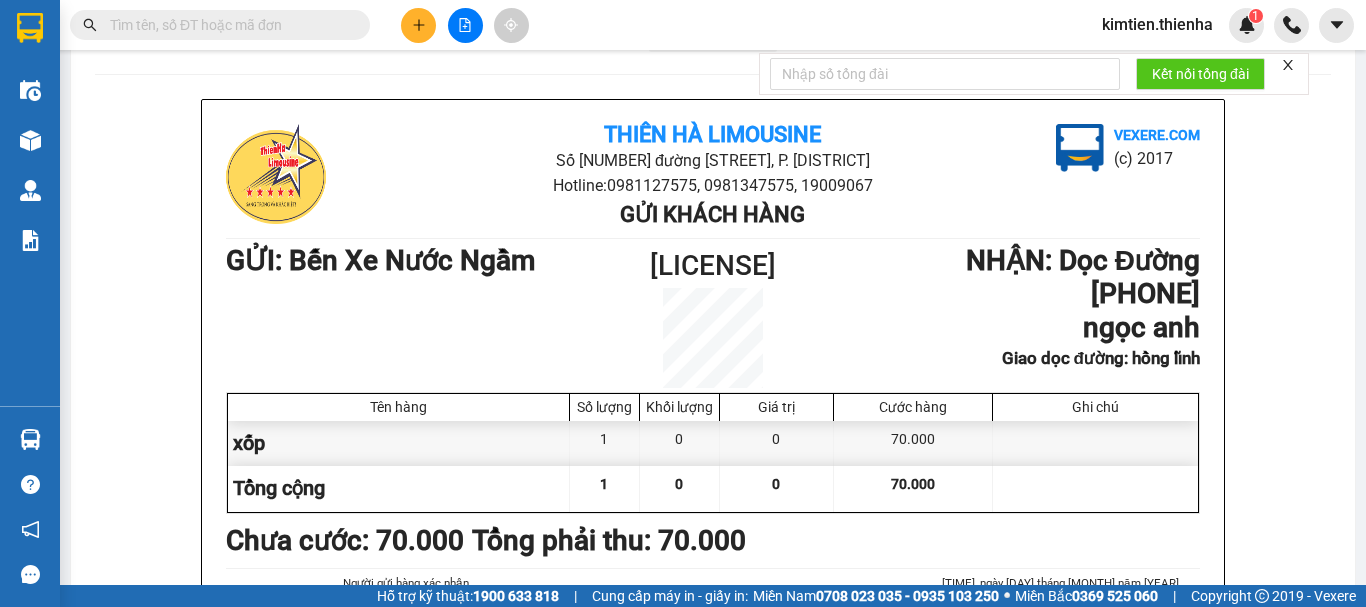 click 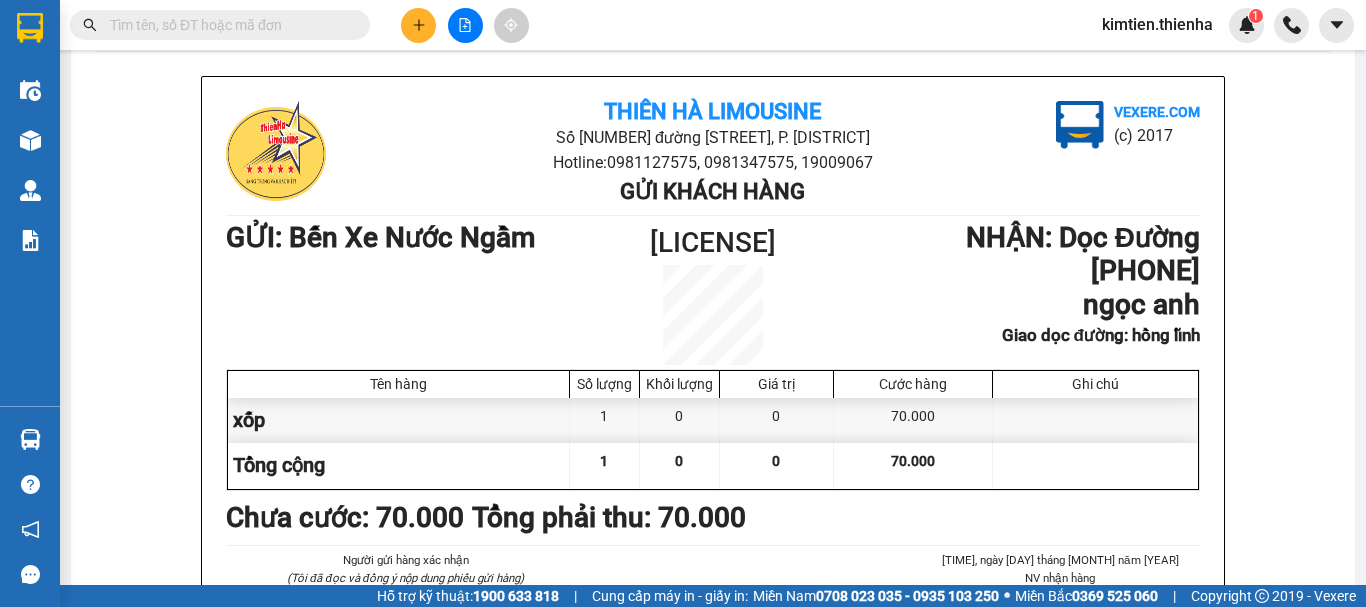 scroll, scrollTop: 102, scrollLeft: 0, axis: vertical 